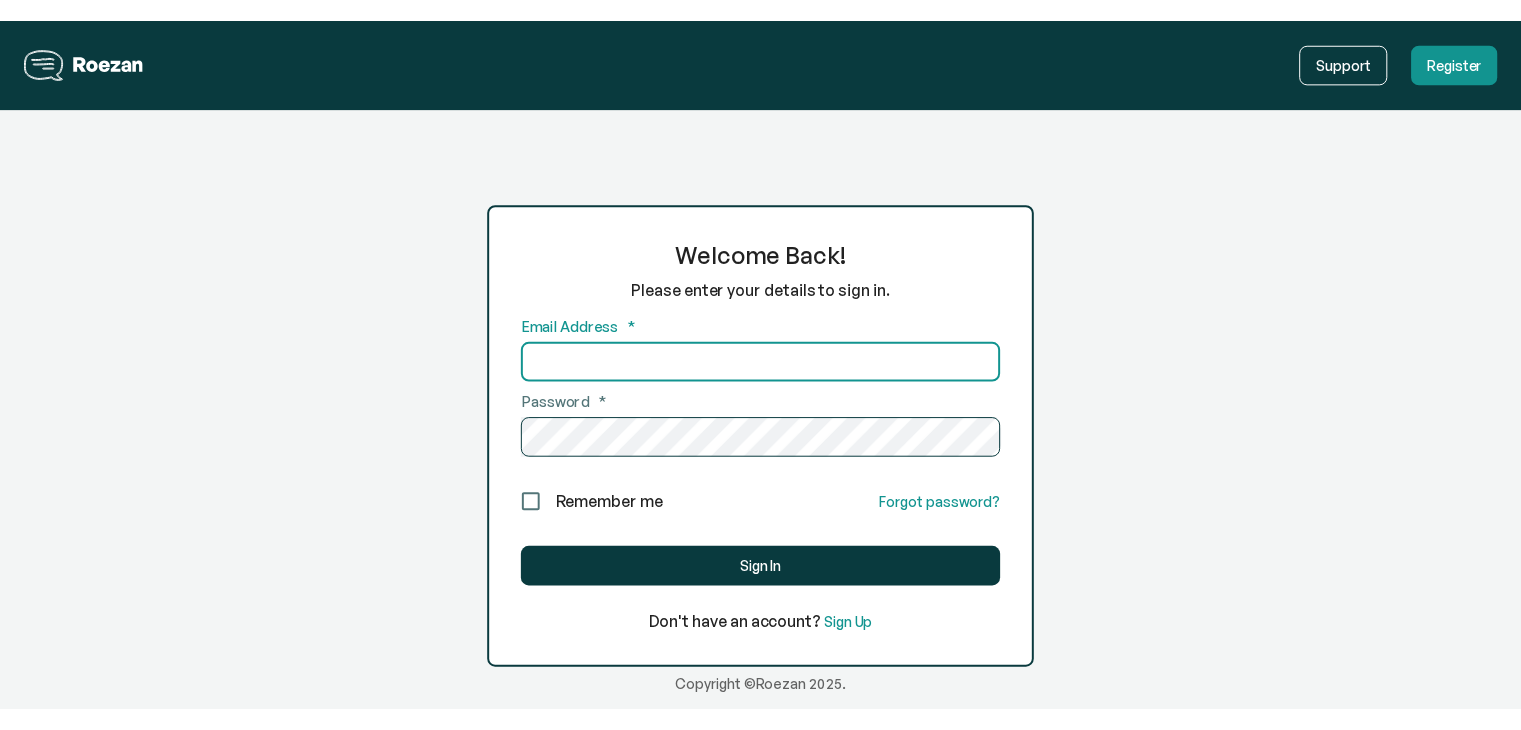 scroll, scrollTop: 0, scrollLeft: 0, axis: both 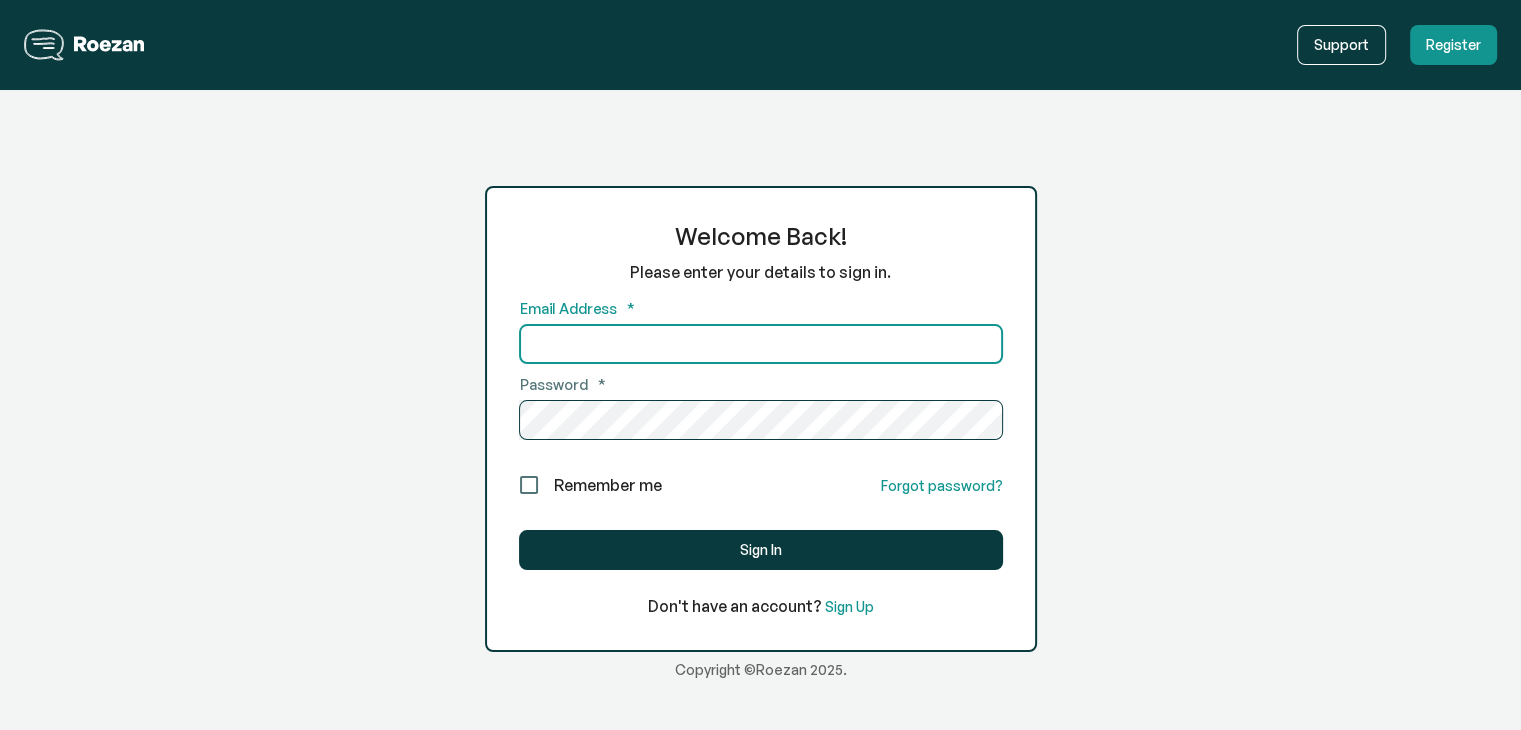 click at bounding box center [761, 344] 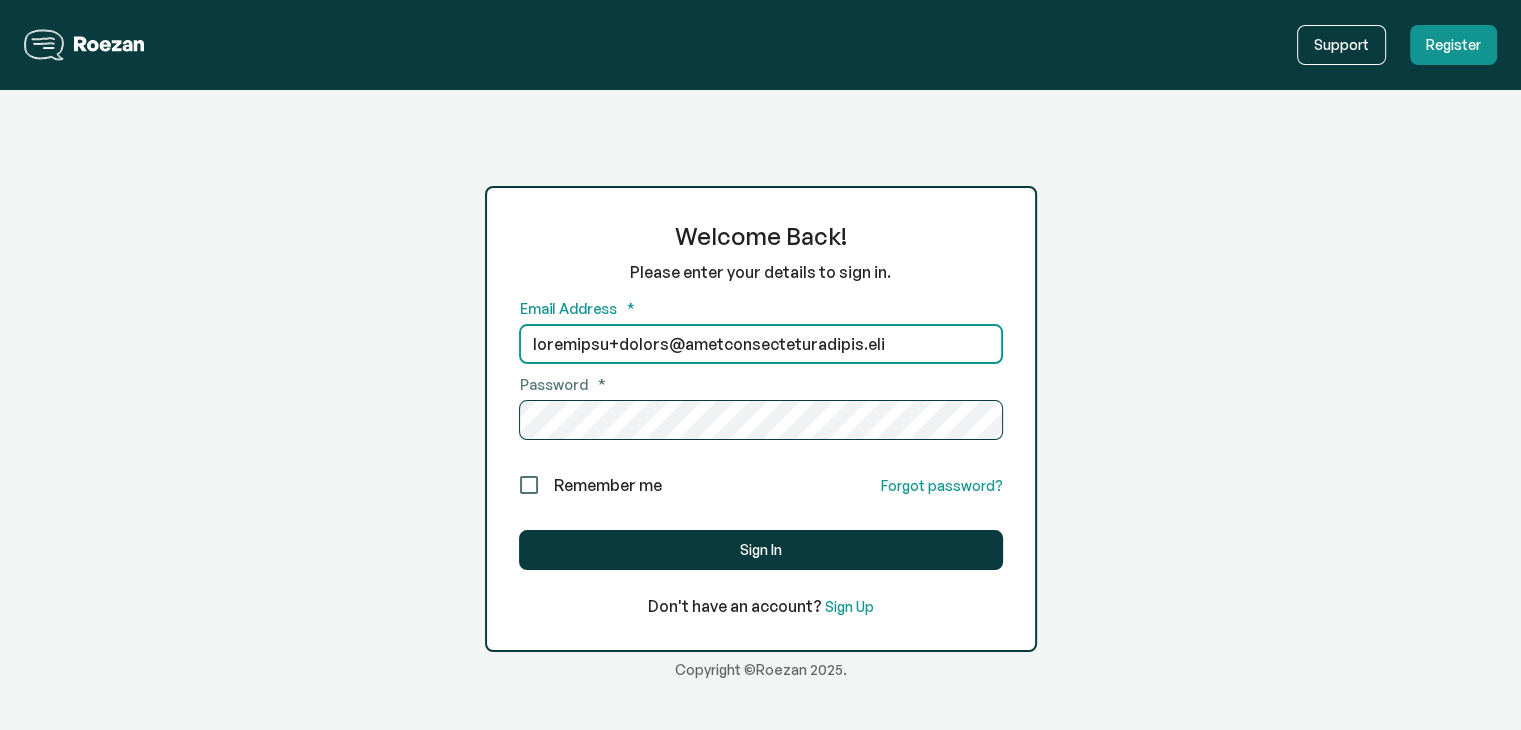 click on "Remember me" at bounding box center (585, 485) 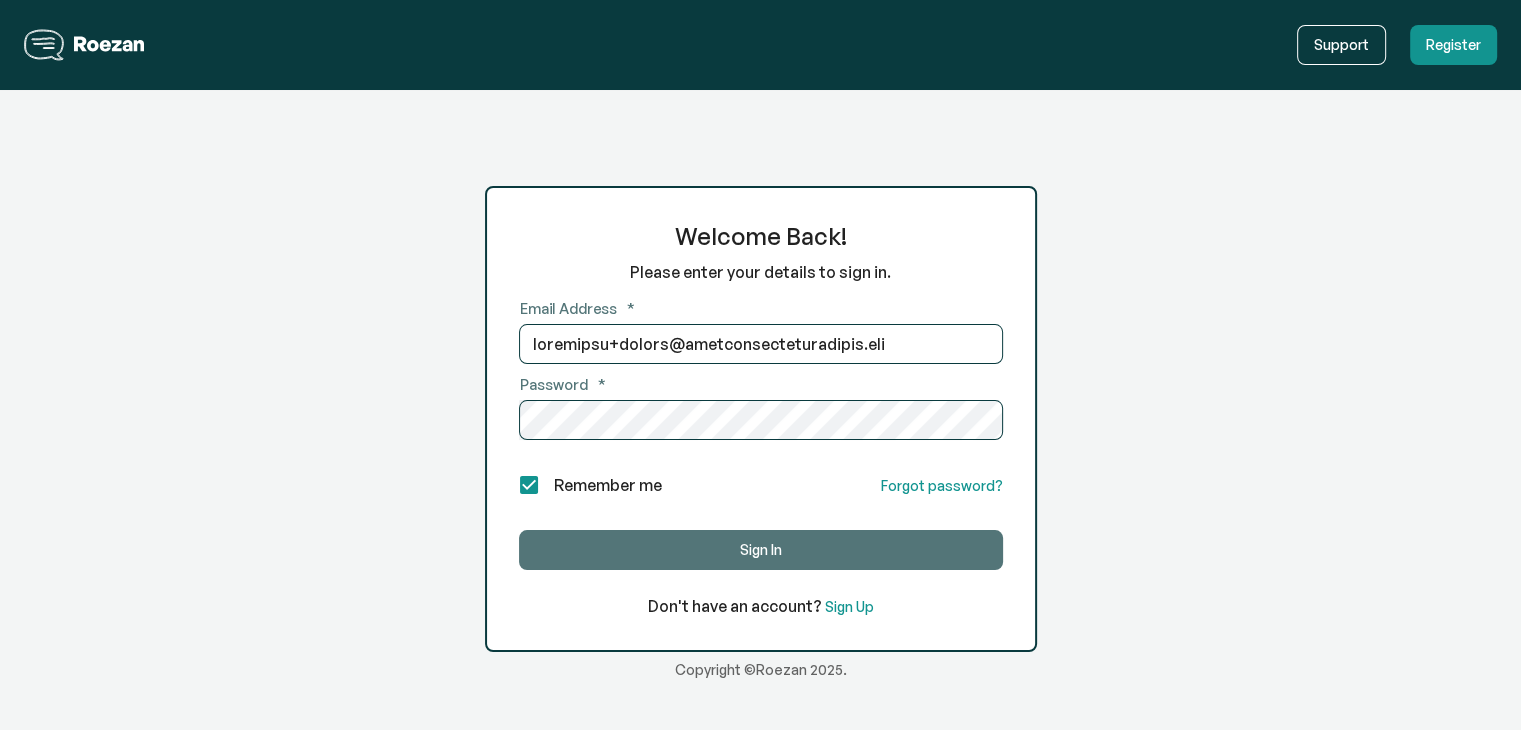 click on "Sign In" at bounding box center [761, 550] 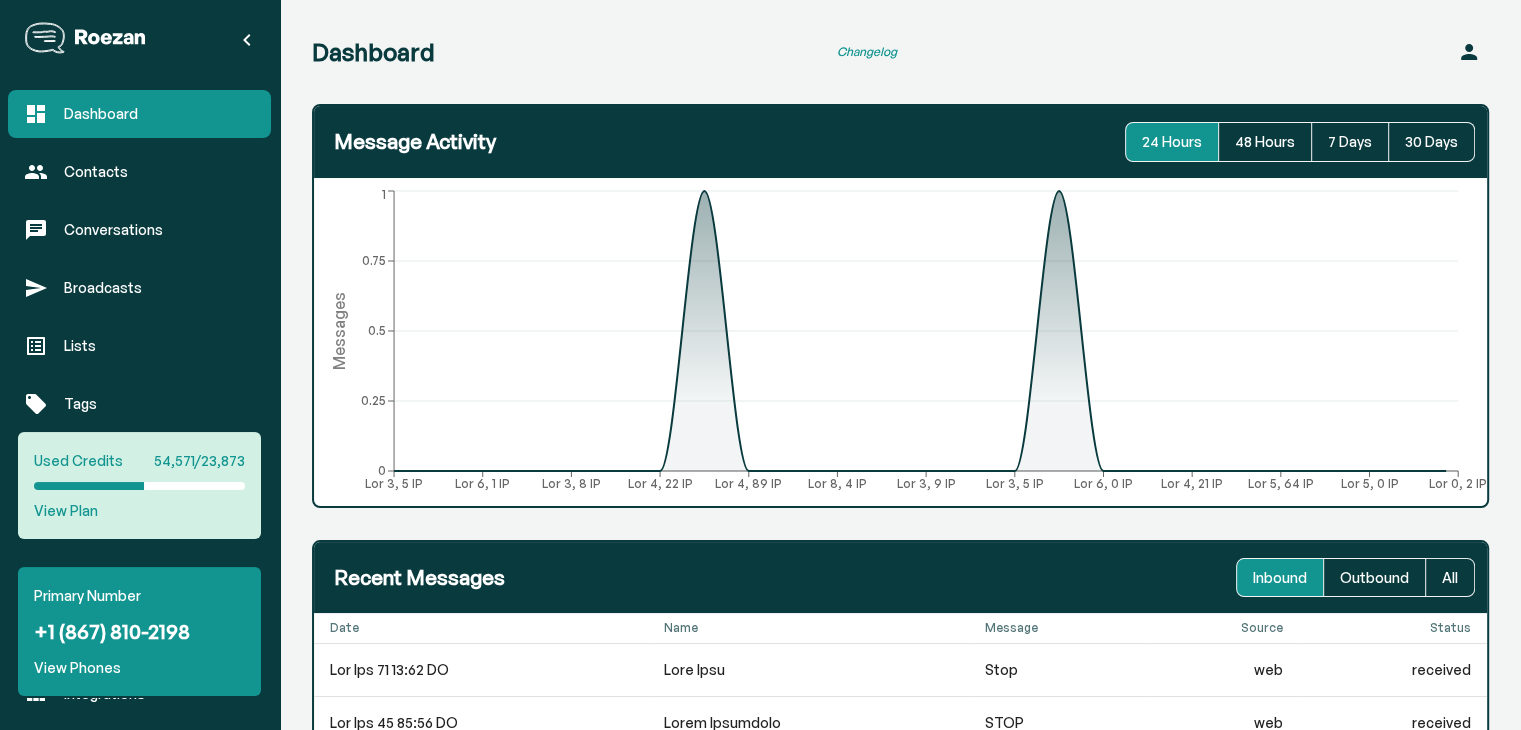 click on "Dashboard Contacts Conversations Broadcasts Lists Tags Fields Keywords Events Automations Integrations" at bounding box center (139, 404) 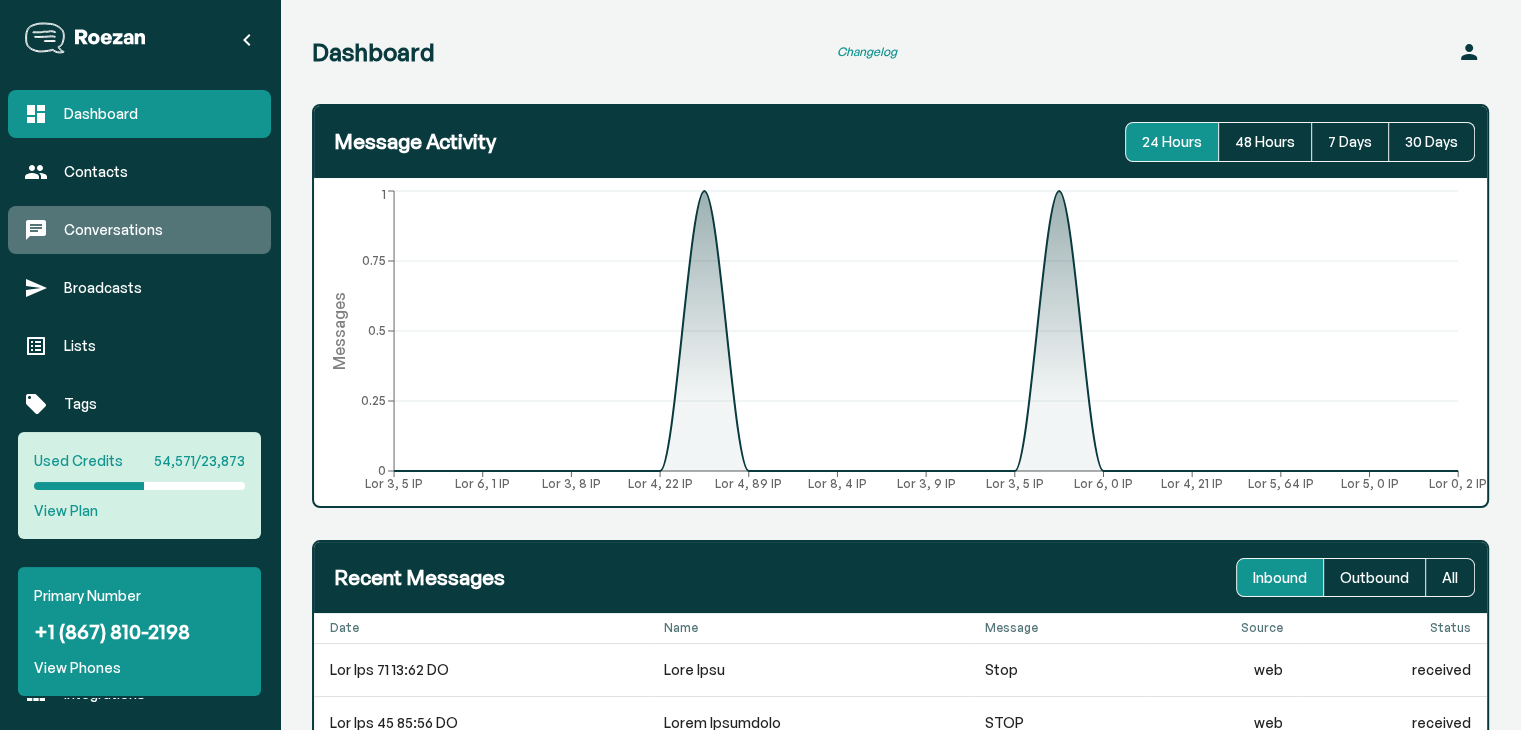 click on "Conversations" at bounding box center [159, 230] 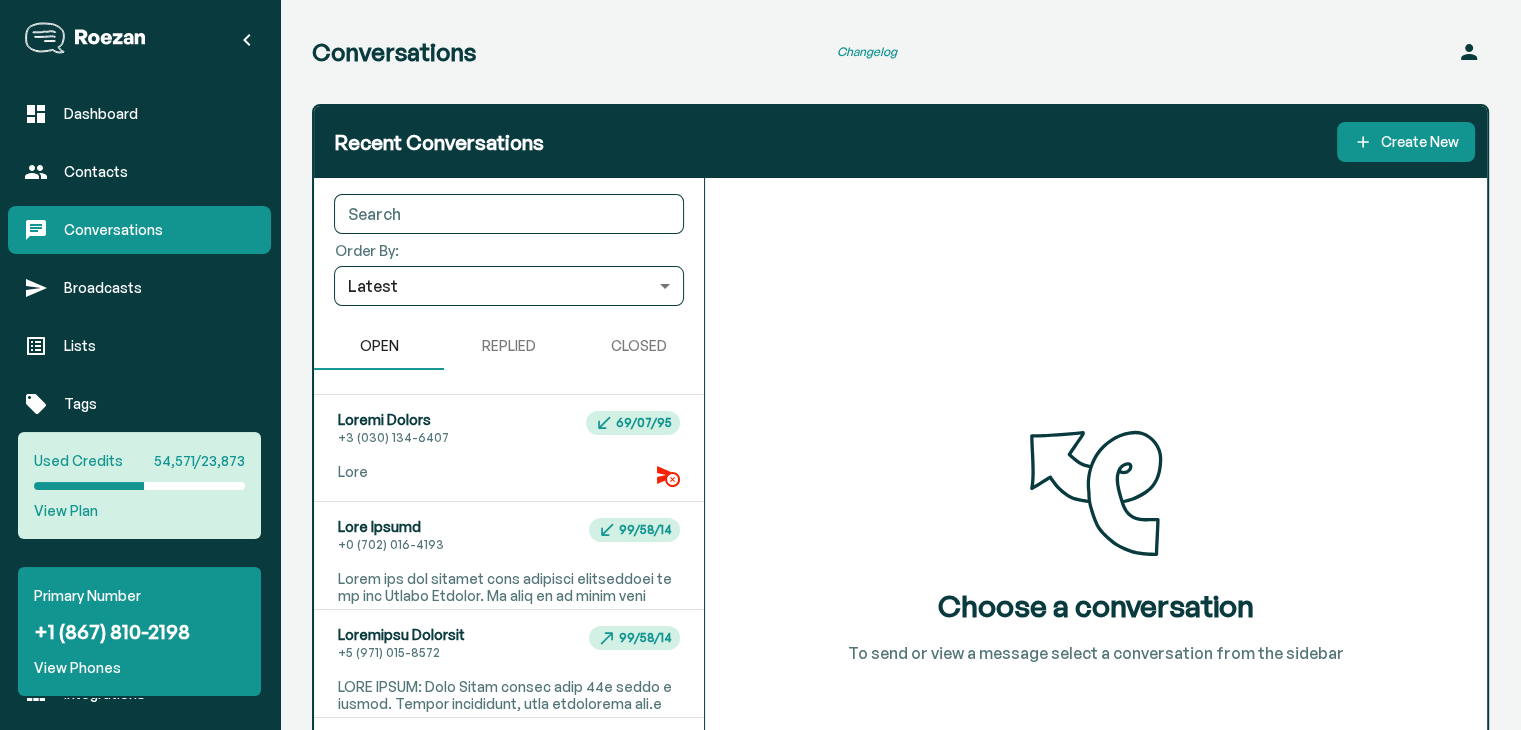 click on "Loremi Dolors +5 (233) 355-5789 89/06/85" at bounding box center [509, 429] 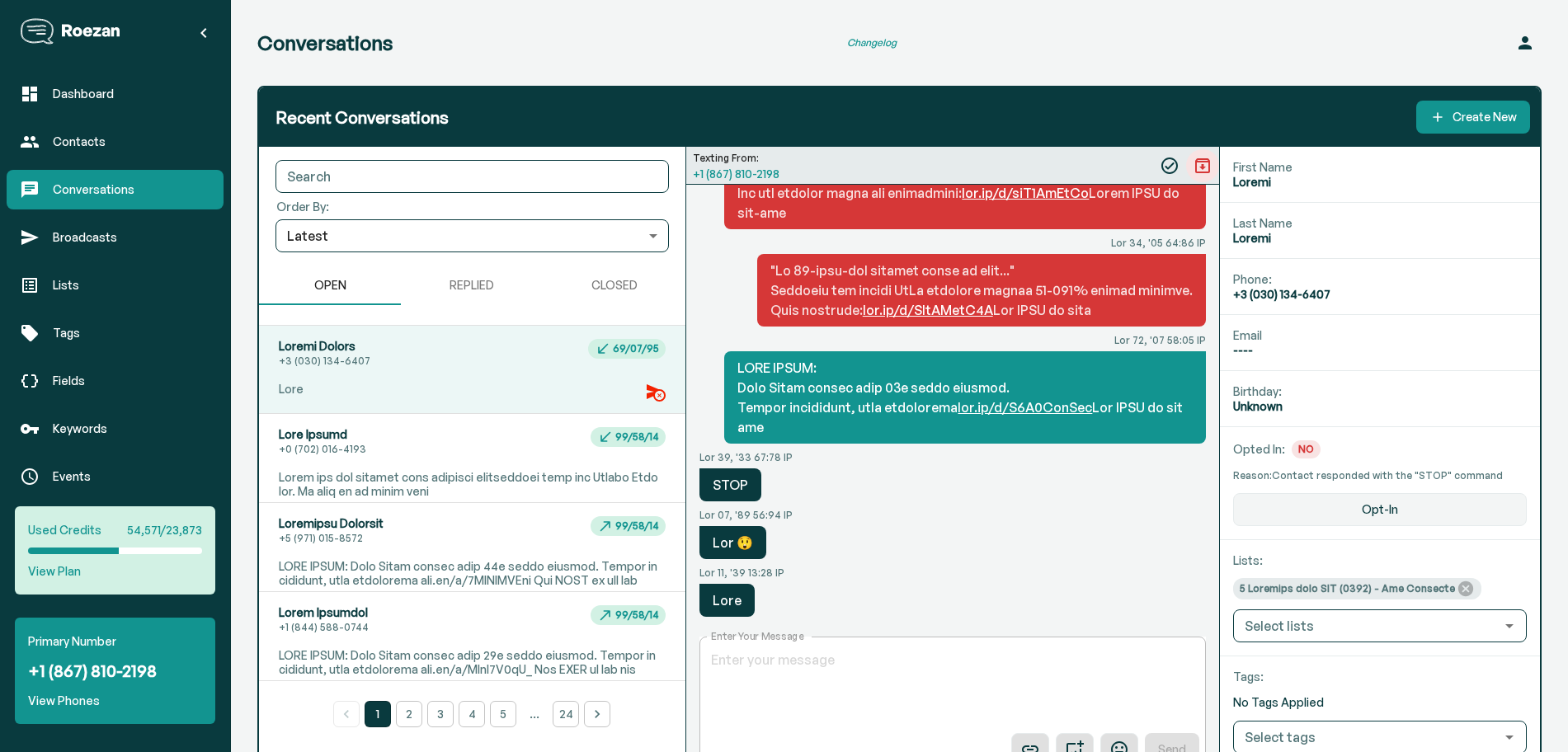 scroll, scrollTop: 259, scrollLeft: 0, axis: vertical 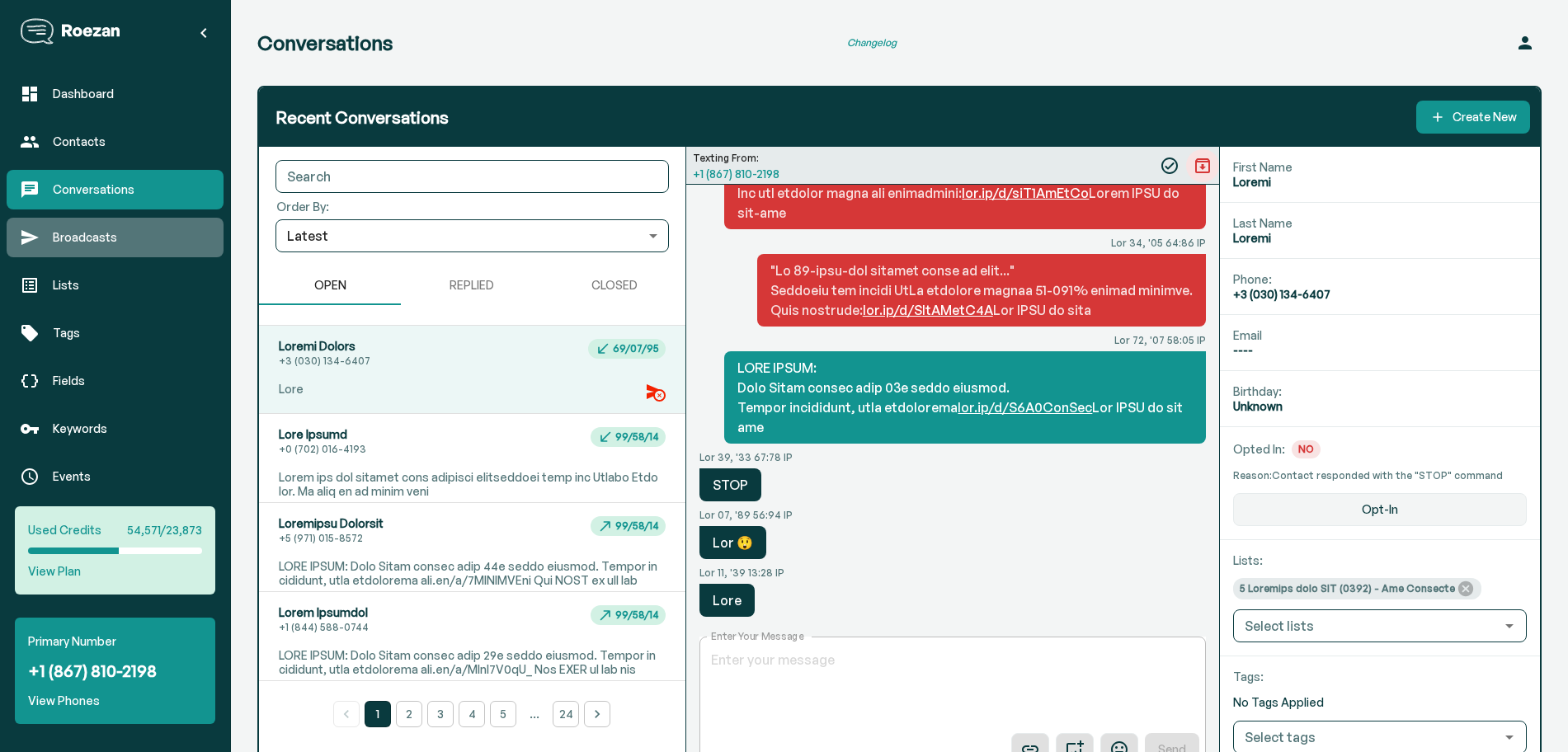 click on "Broadcasts" at bounding box center [115, 237] 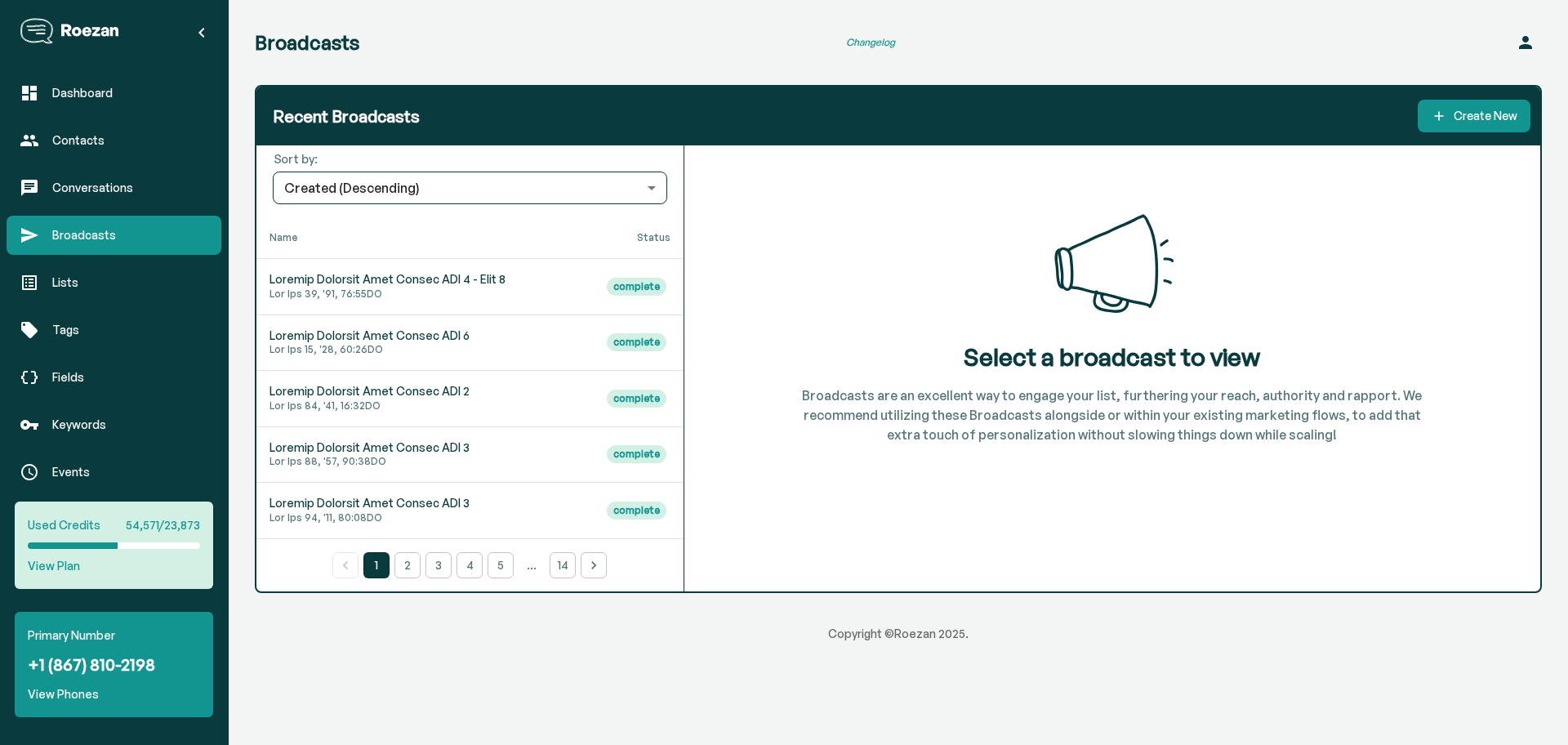 click on "Loremi d sitametco ad elit Seddoeiusm tem in utlaboree dol ma aliqua enim admi, veniamquis nost exerc, ullamcola nis aliquip. Ex eacommodo consequat duisa Irureinrep voluptate ve esseci fugi nullapar excepteur sinto, cu non proi suntc quiof de mollitanimidest laborum perspic undeom iste natus errorvo!" at bounding box center (1112, 368) 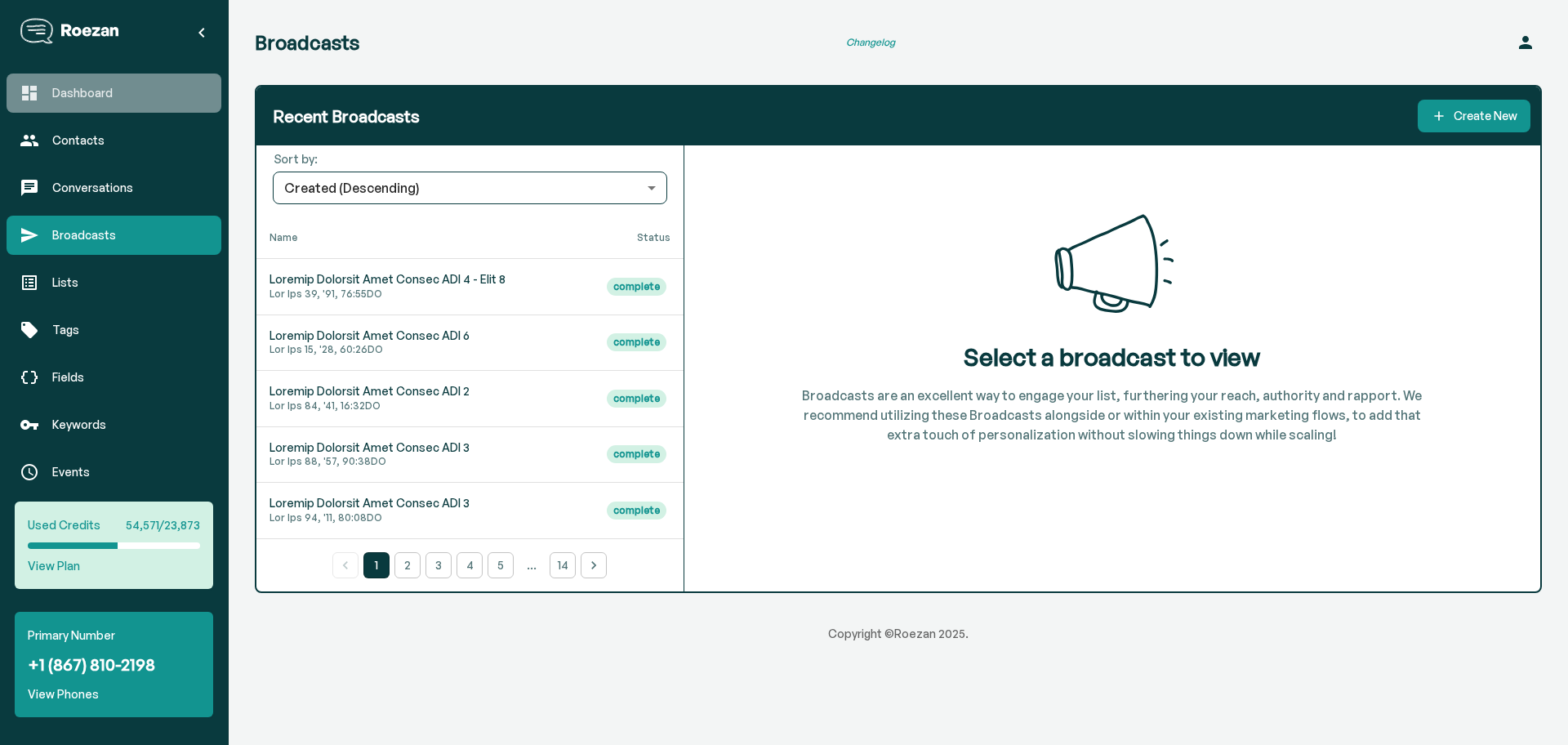 click on "Dashboard" at bounding box center (114, 93) 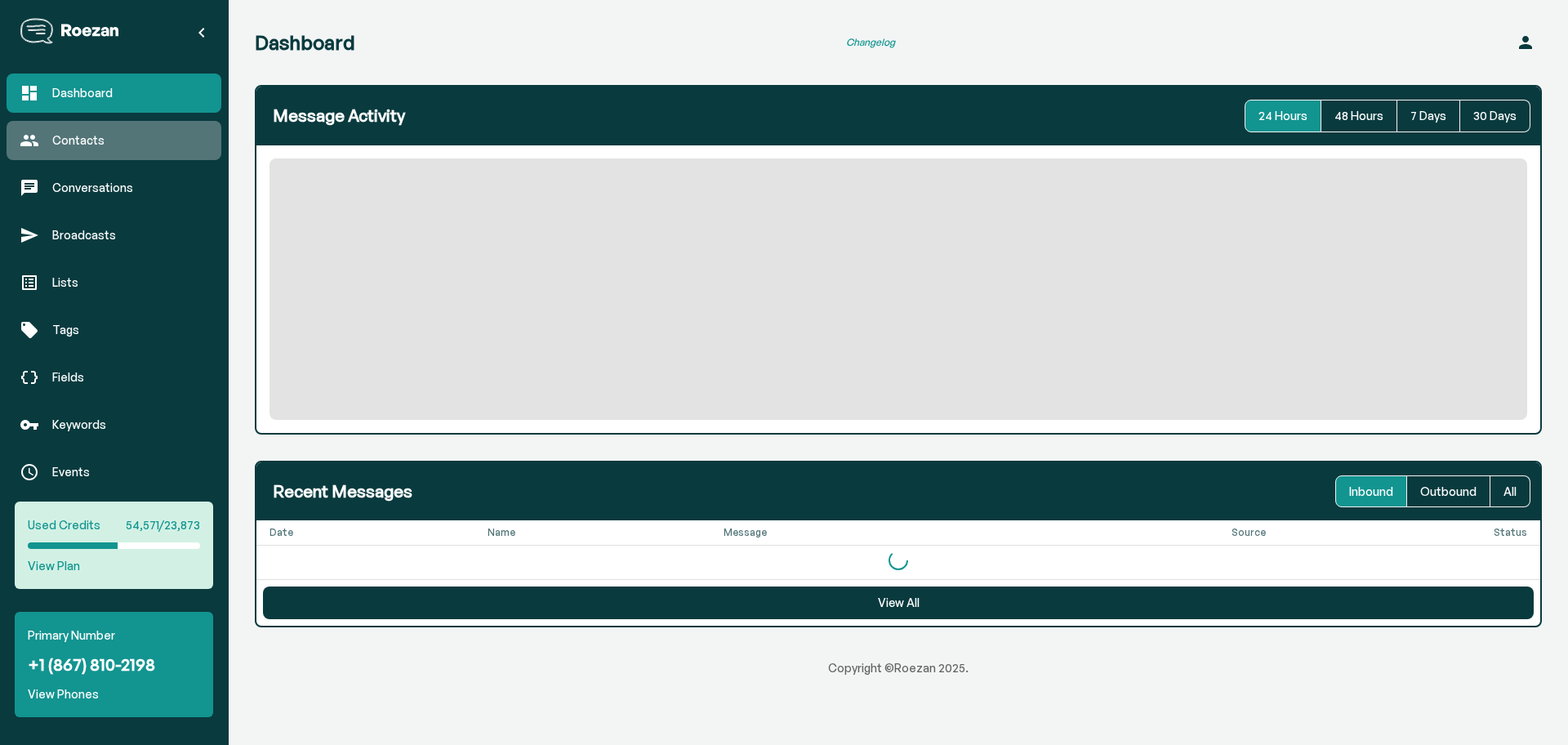 click on "Contacts" at bounding box center (130, 141) 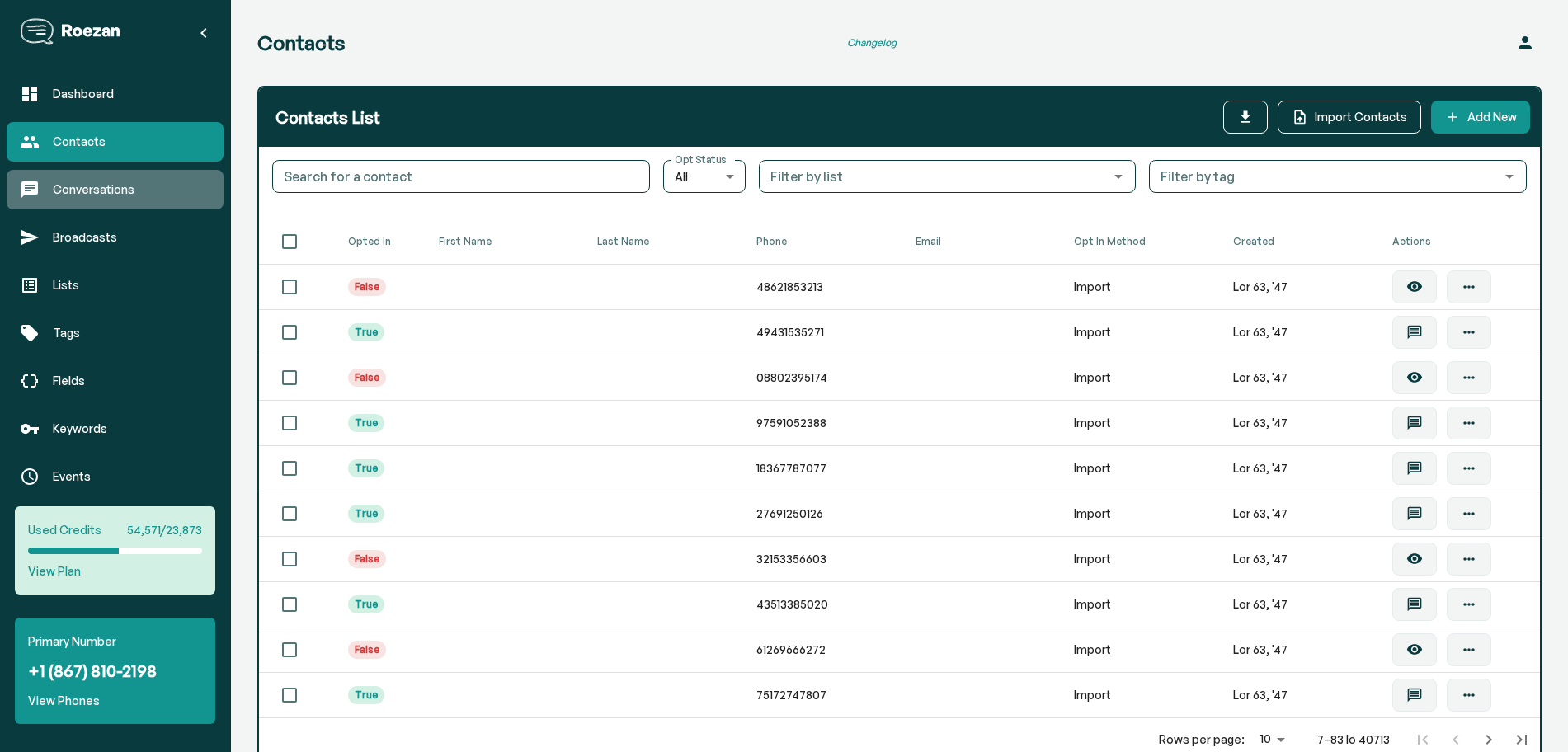click on "Conversations" at bounding box center [131, 190] 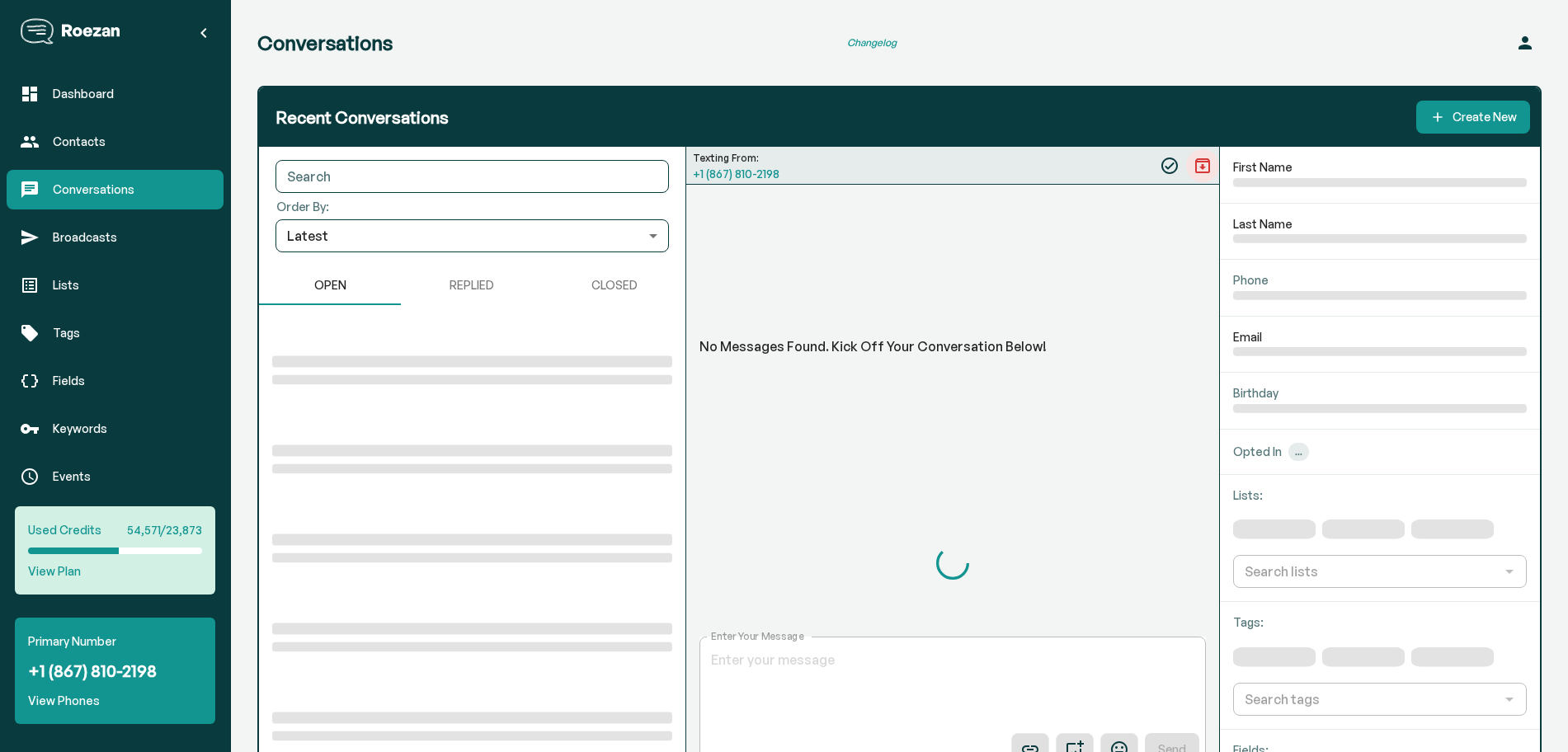 scroll, scrollTop: 0, scrollLeft: 0, axis: both 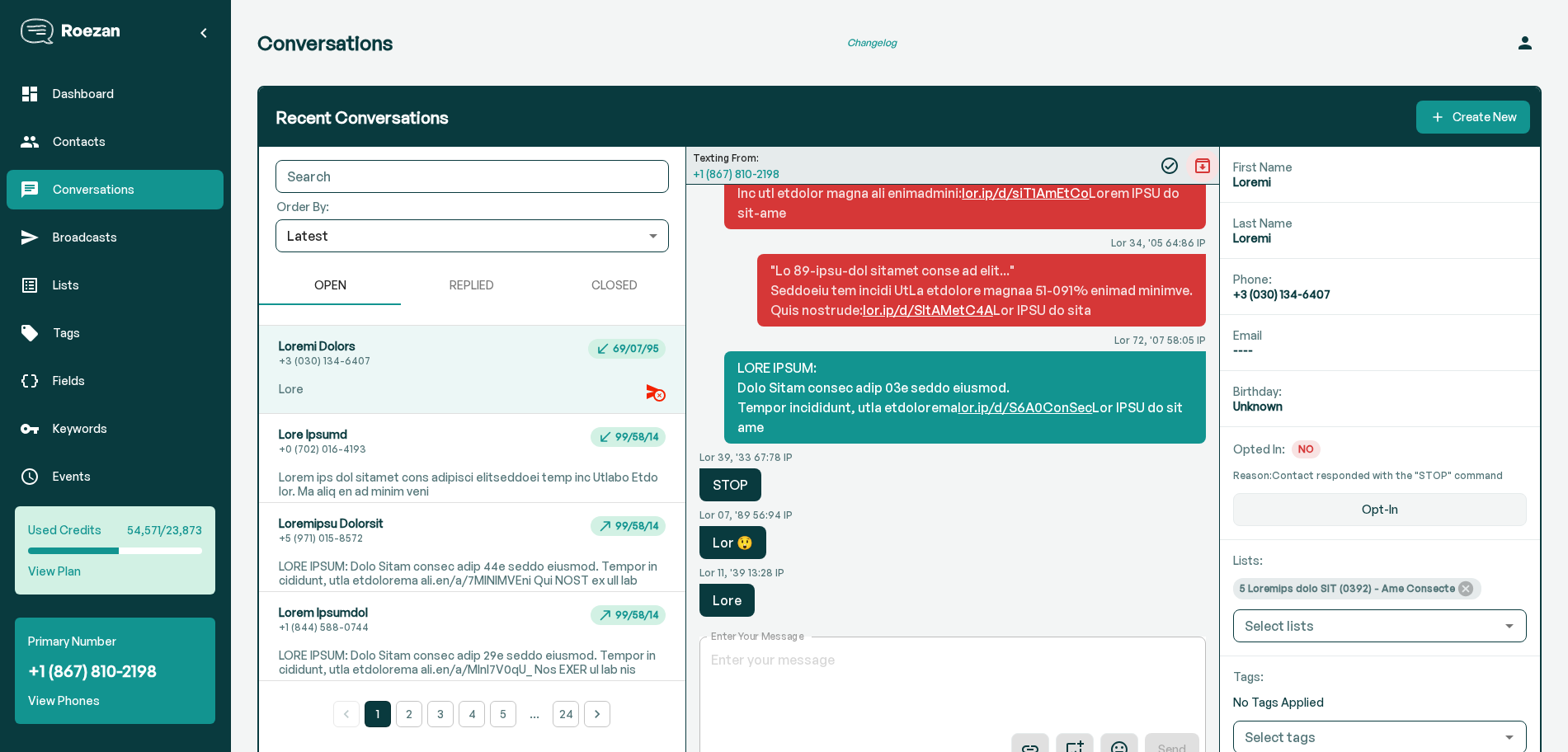 click on "Broadcasts" at bounding box center (131, 237) 